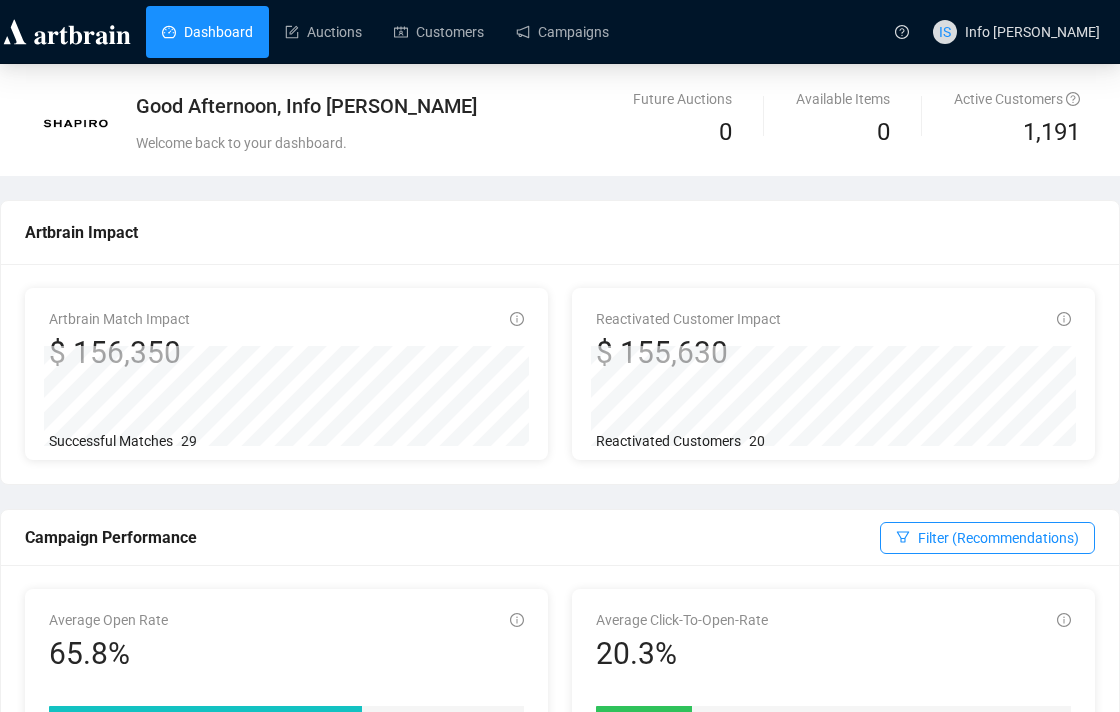scroll, scrollTop: 0, scrollLeft: 0, axis: both 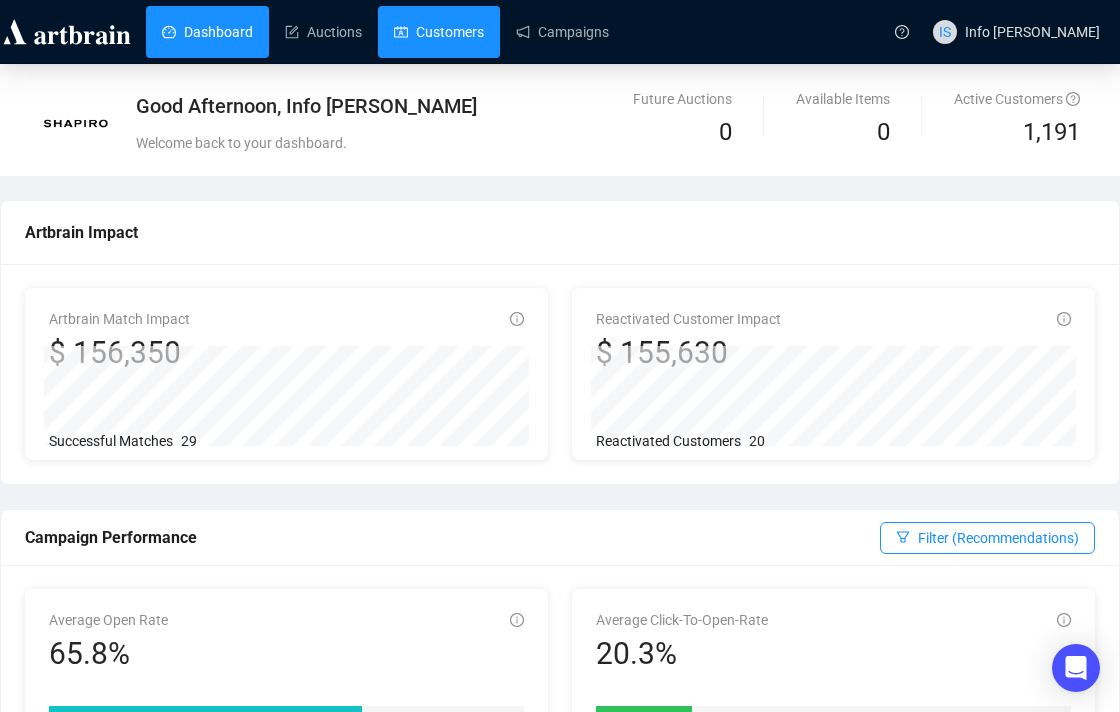 click on "Customers" at bounding box center (439, 32) 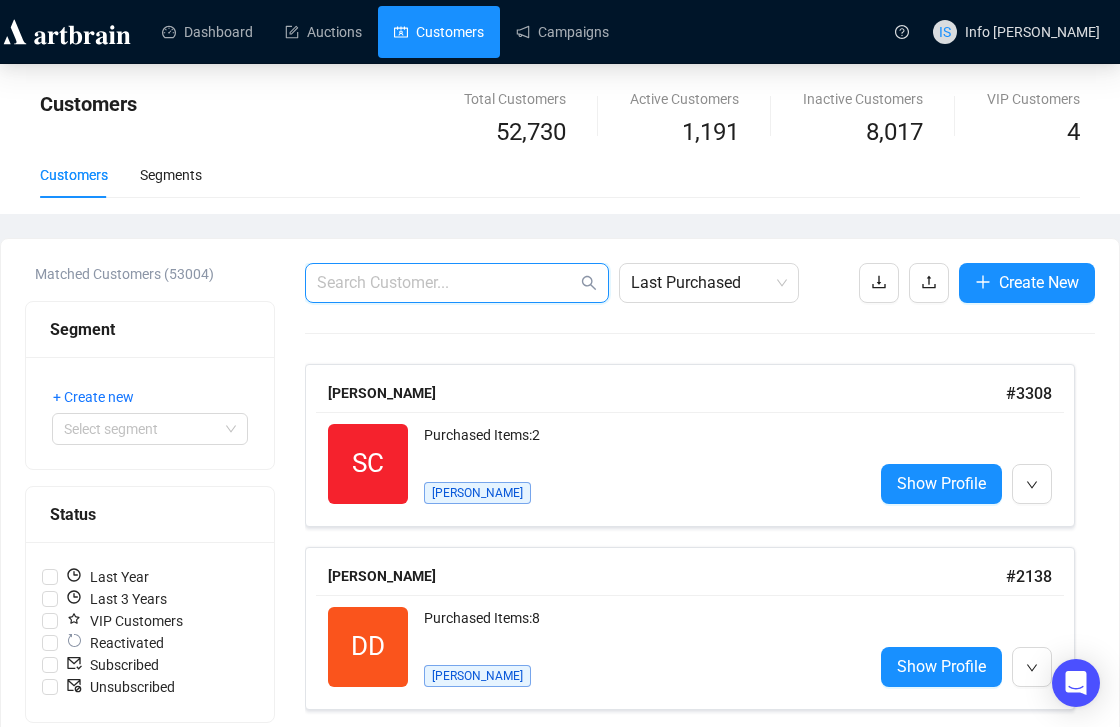 click at bounding box center (447, 283) 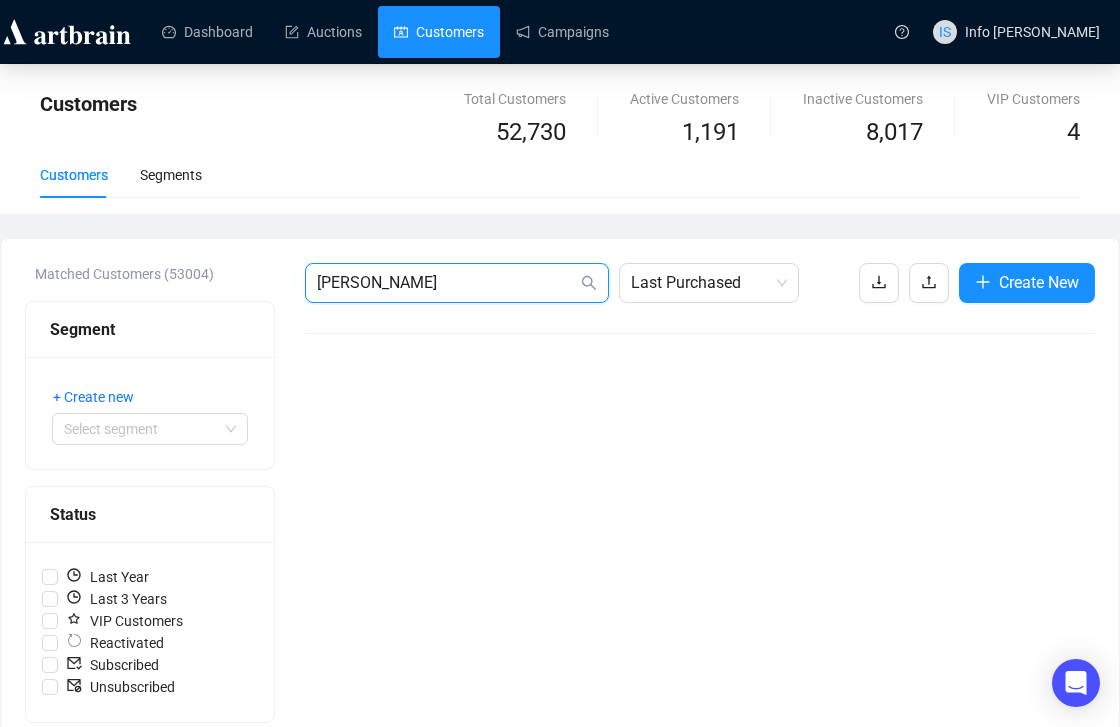 click on "[PERSON_NAME]" at bounding box center (447, 283) 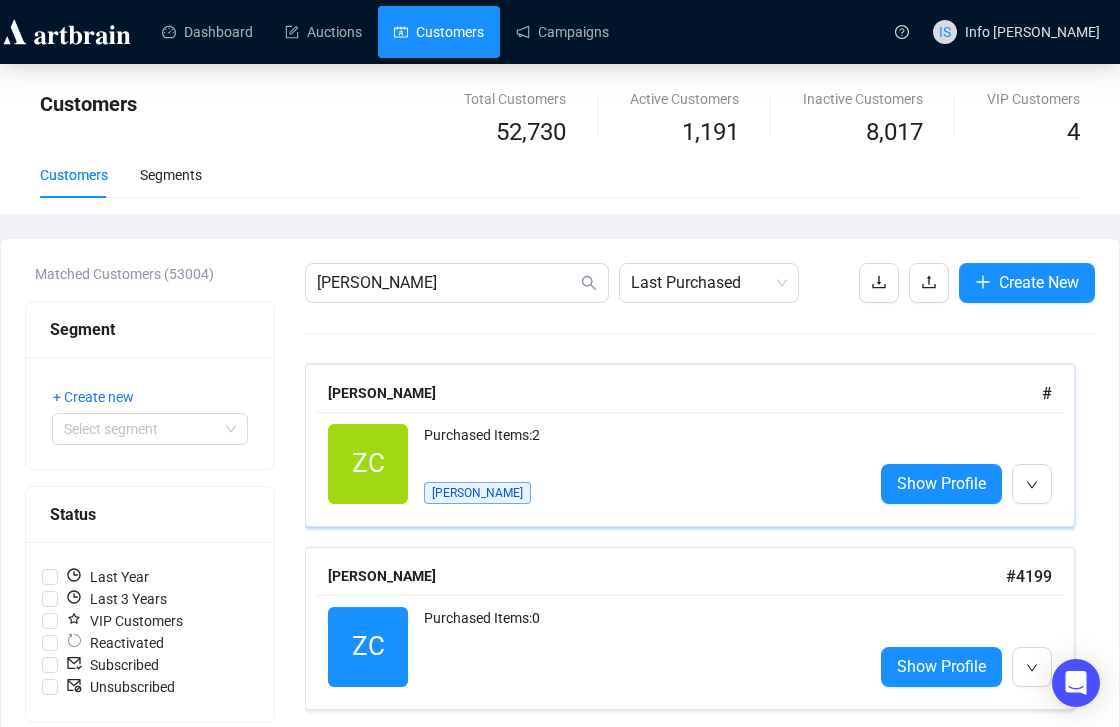 click on "[PERSON_NAME]" at bounding box center [685, 393] 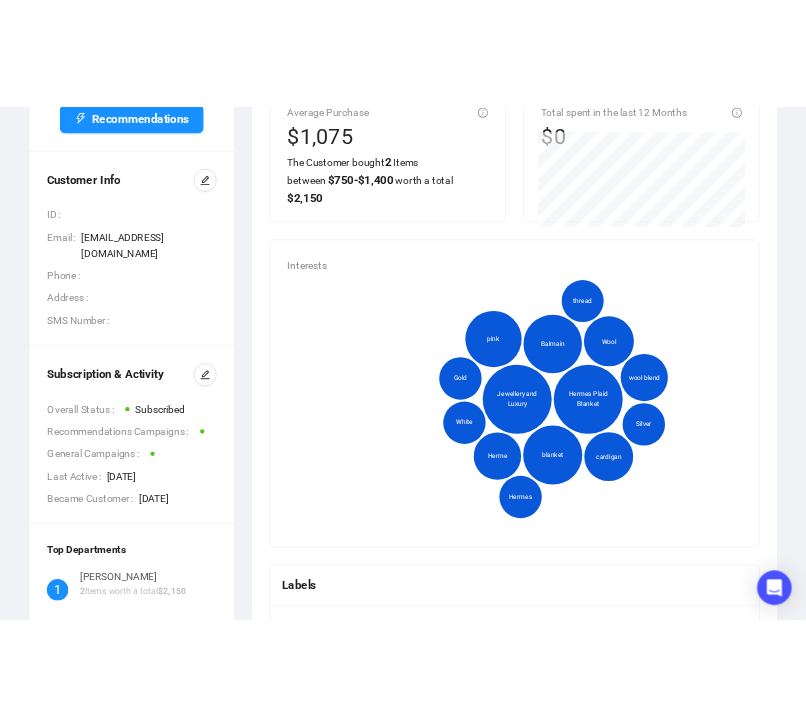 scroll, scrollTop: 0, scrollLeft: 0, axis: both 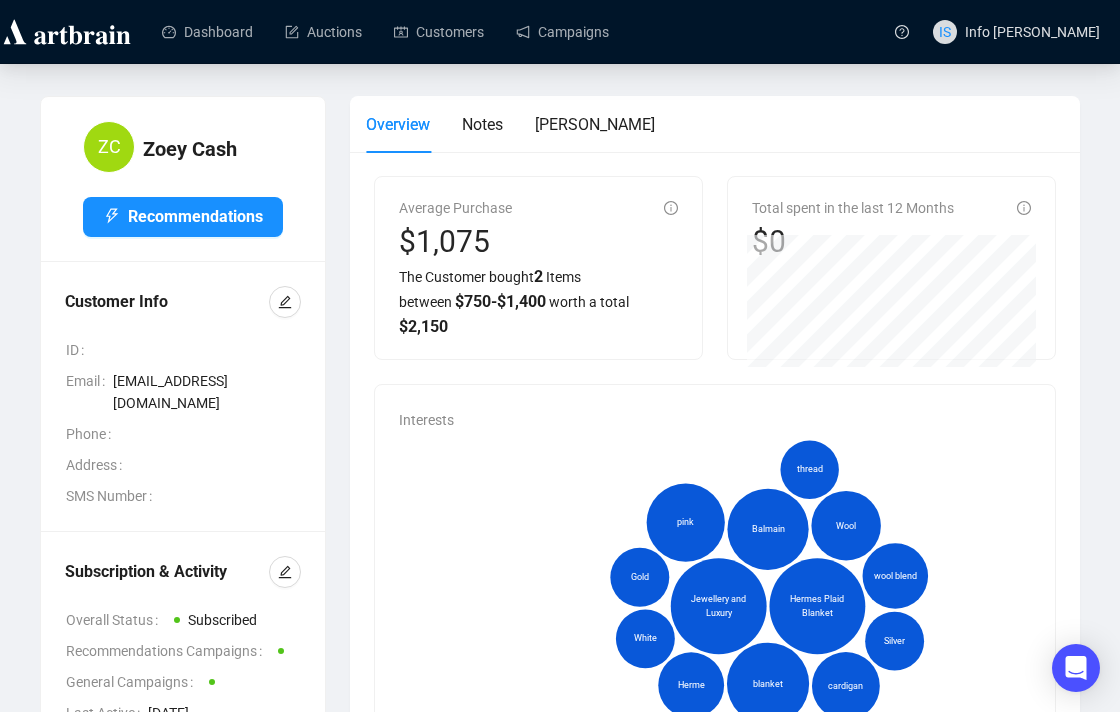 click on "[EMAIL_ADDRESS][DOMAIN_NAME]" at bounding box center [207, 392] 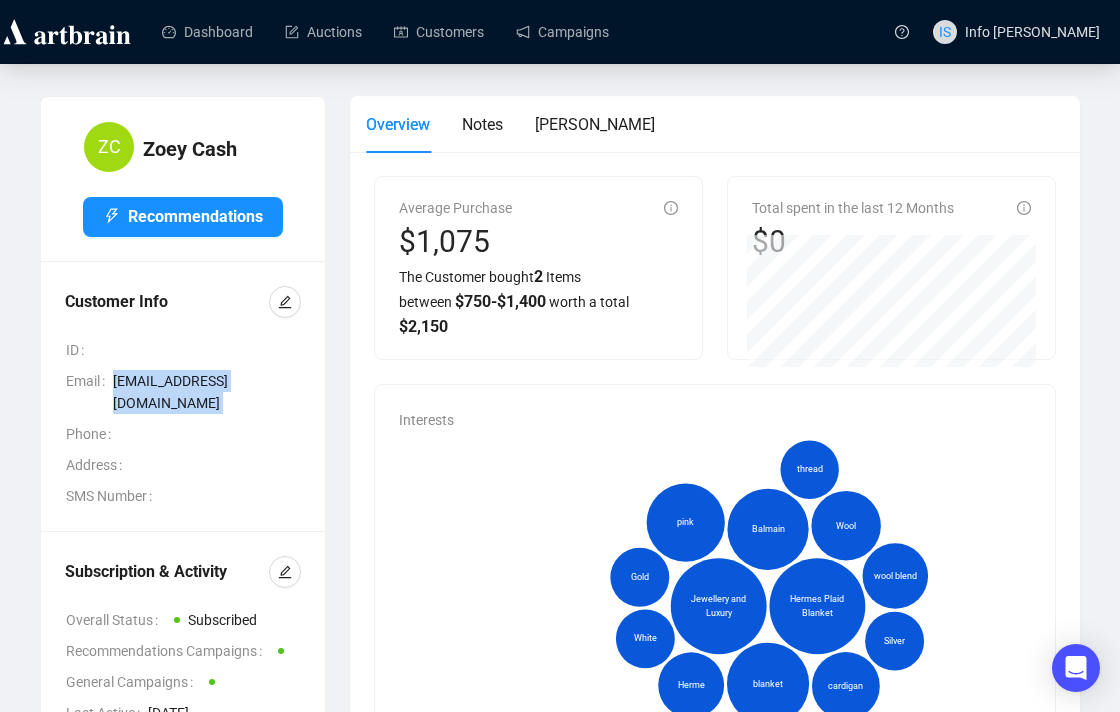 click on "[EMAIL_ADDRESS][DOMAIN_NAME]" at bounding box center (207, 392) 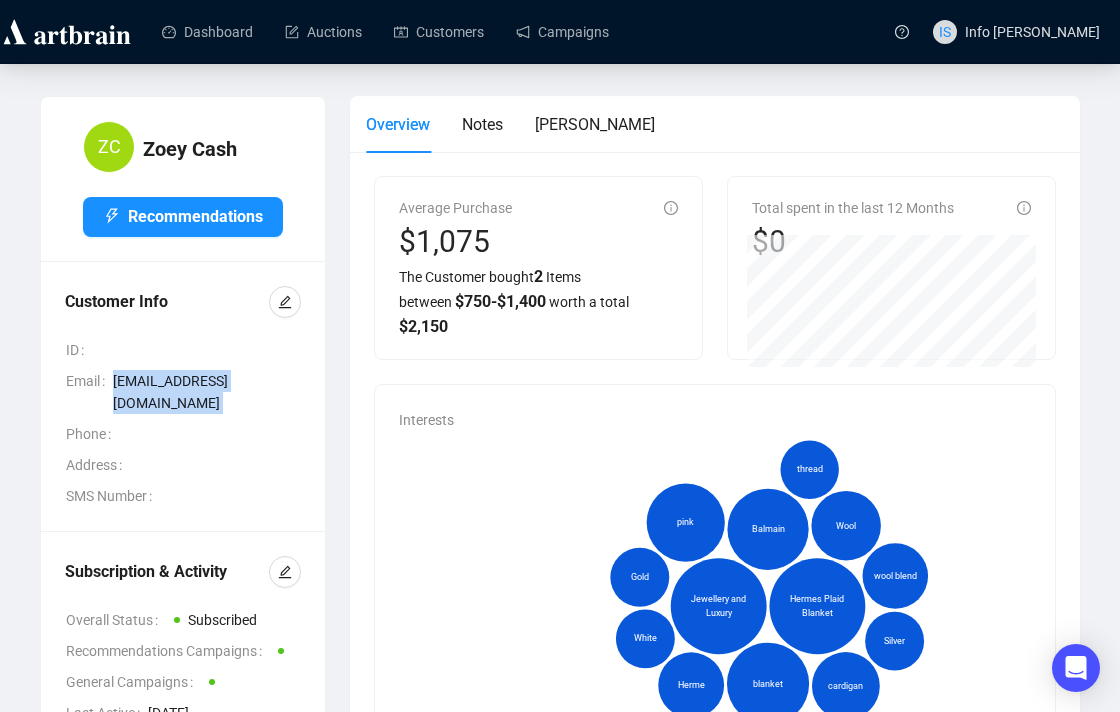 drag, startPoint x: 381, startPoint y: 481, endPoint x: 413, endPoint y: 496, distance: 35.341194 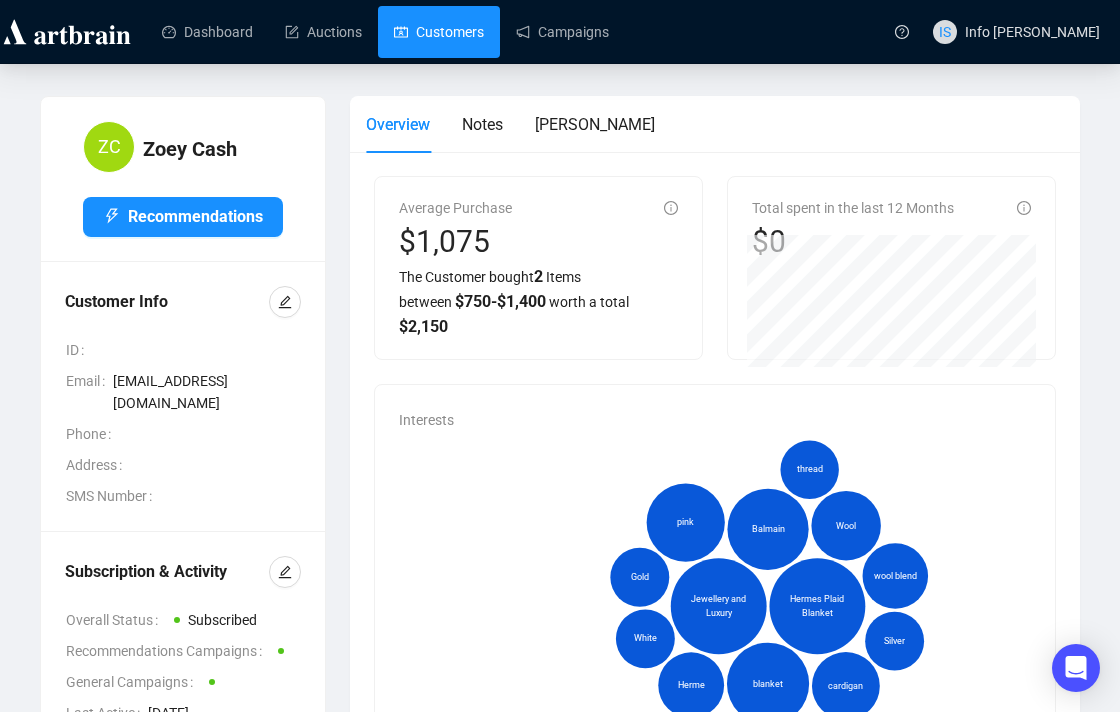 click on "Customers" at bounding box center [439, 32] 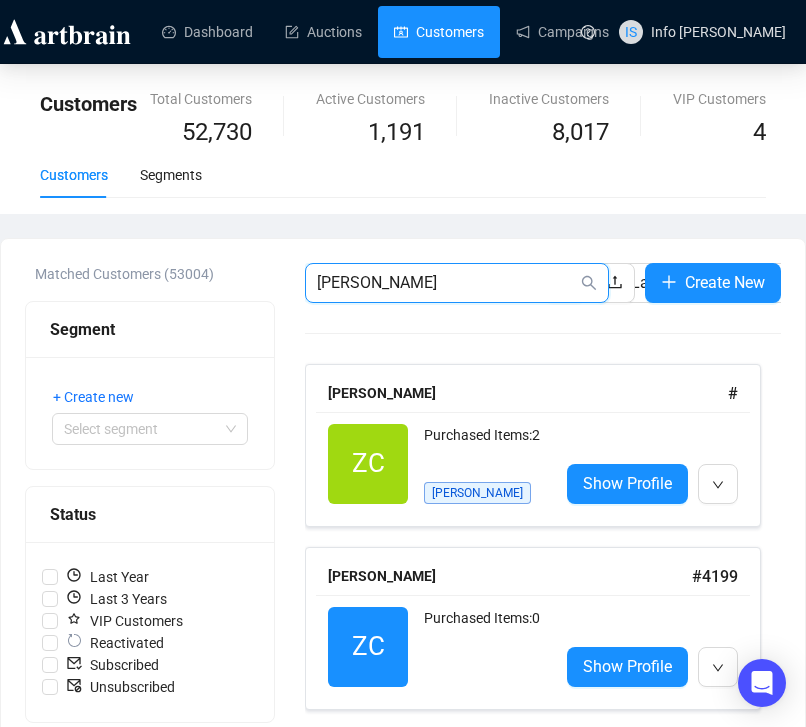 click on "[PERSON_NAME]" at bounding box center [447, 283] 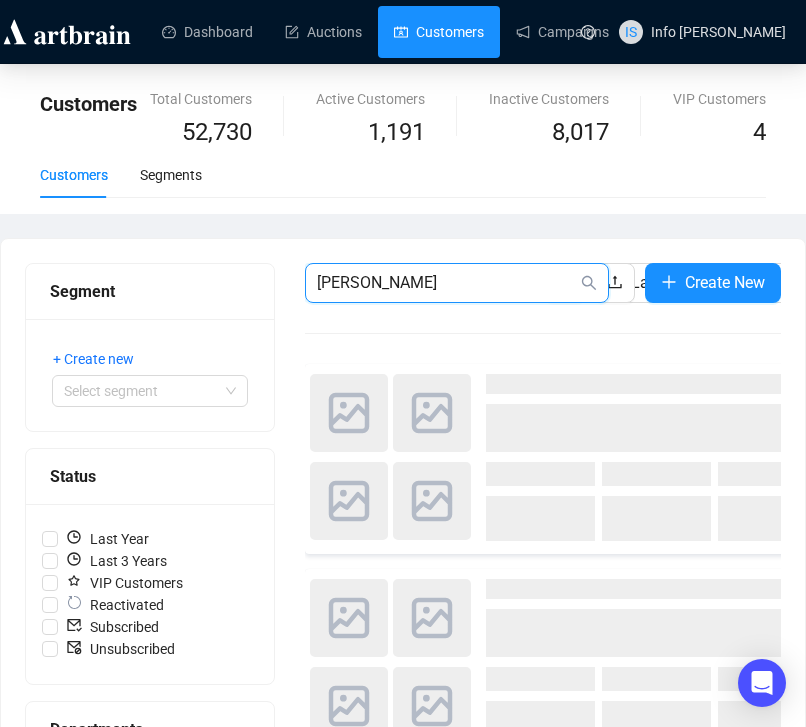 click on "[PERSON_NAME]" at bounding box center [447, 283] 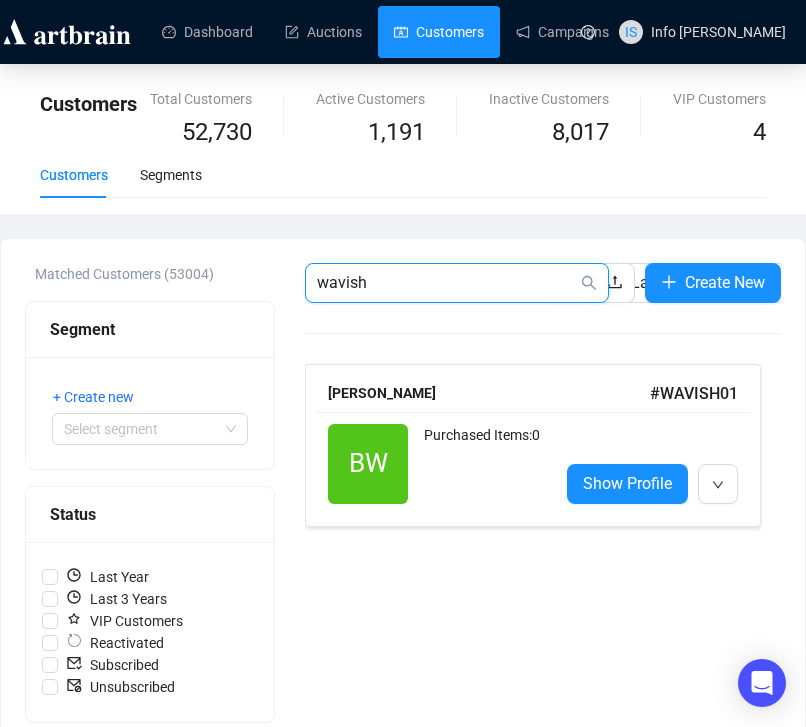 drag, startPoint x: 457, startPoint y: 279, endPoint x: 161, endPoint y: 279, distance: 296 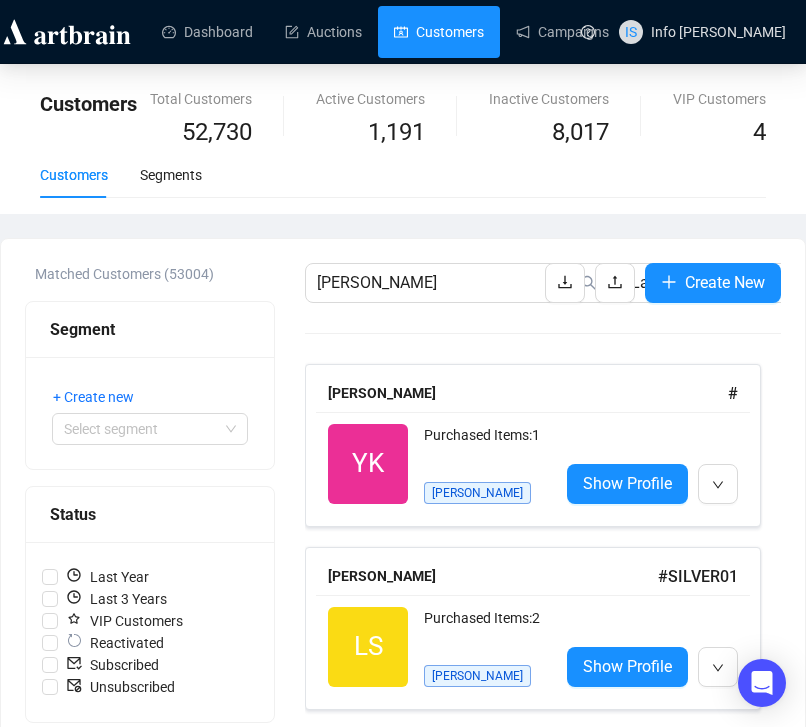 click on "Customers Segments" at bounding box center (403, 175) 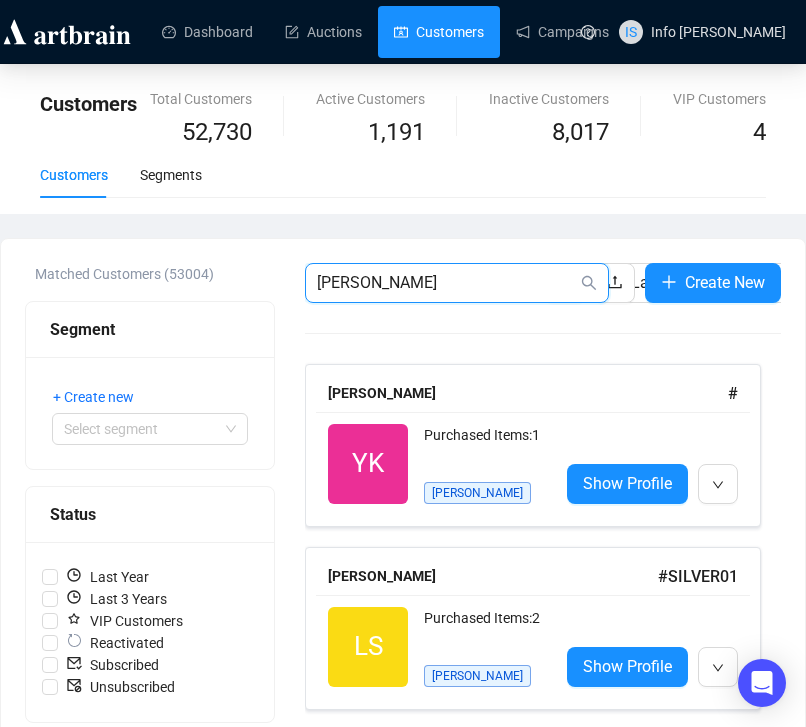 drag, startPoint x: 245, startPoint y: 289, endPoint x: -1, endPoint y: 281, distance: 246.13005 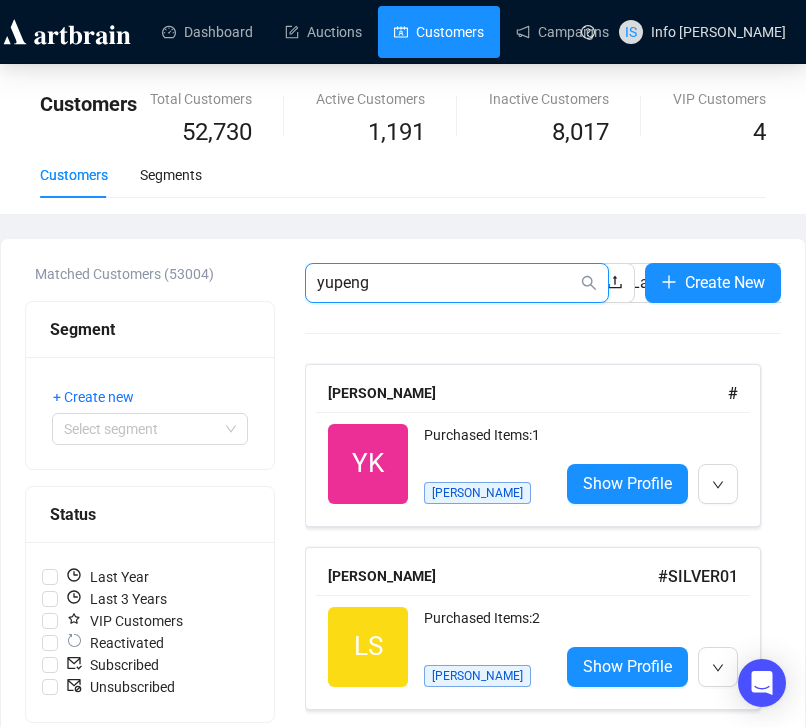 type on "yupeng" 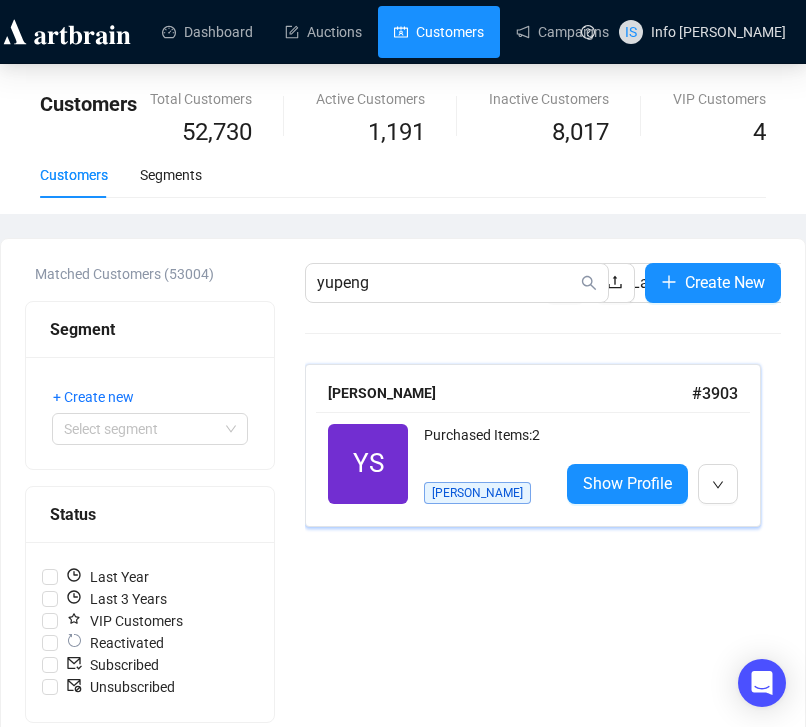 click on "[PERSON_NAME]" at bounding box center [510, 393] 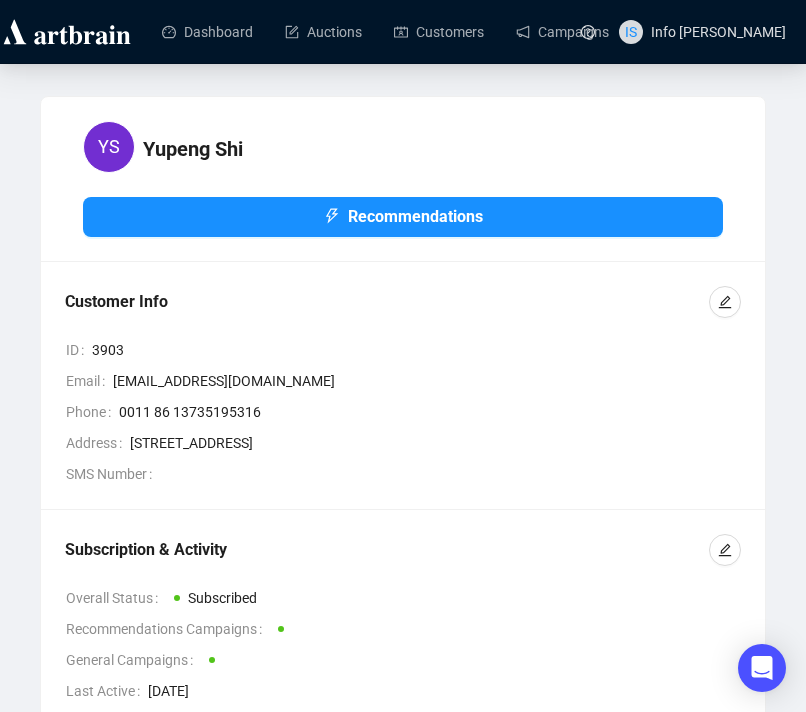 click on "[EMAIL_ADDRESS][DOMAIN_NAME]" at bounding box center (427, 381) 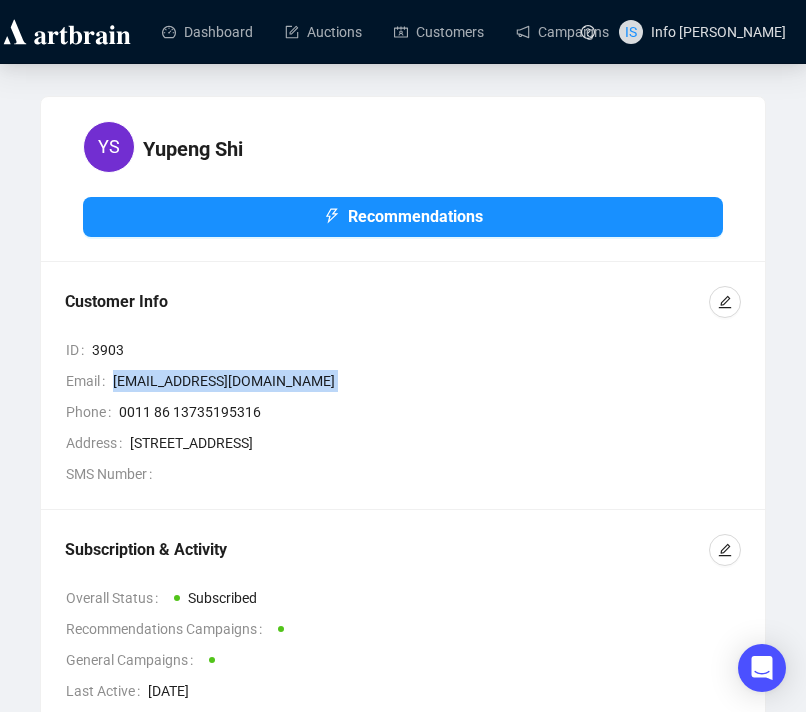 click on "[EMAIL_ADDRESS][DOMAIN_NAME]" at bounding box center [427, 381] 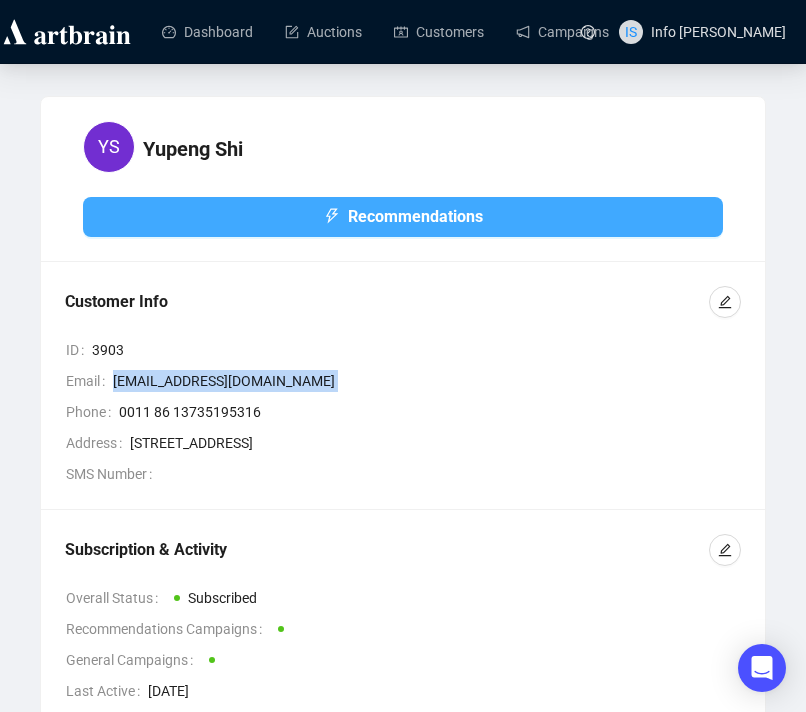 drag, startPoint x: 380, startPoint y: 335, endPoint x: 386, endPoint y: 226, distance: 109.165016 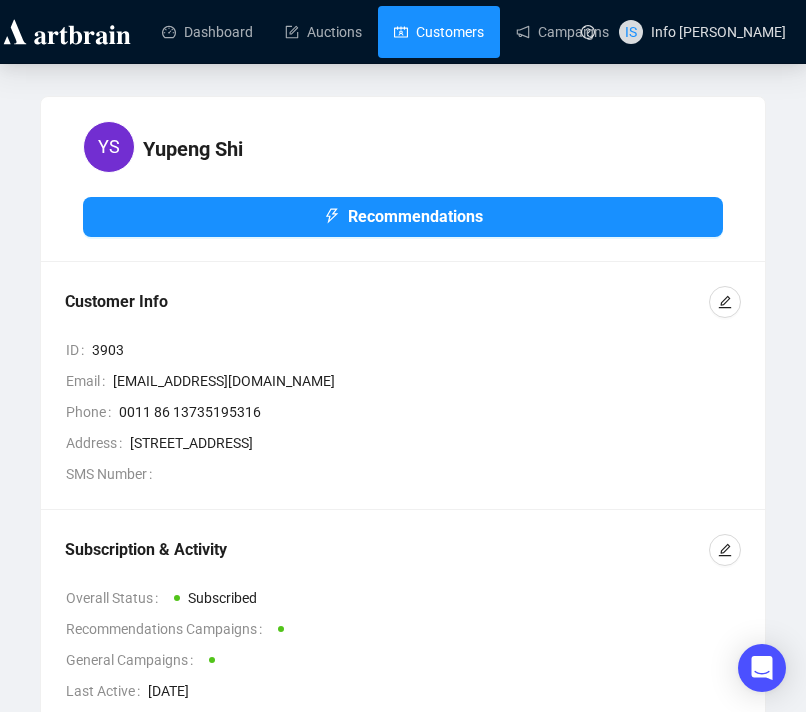 click on "Customers" at bounding box center [439, 32] 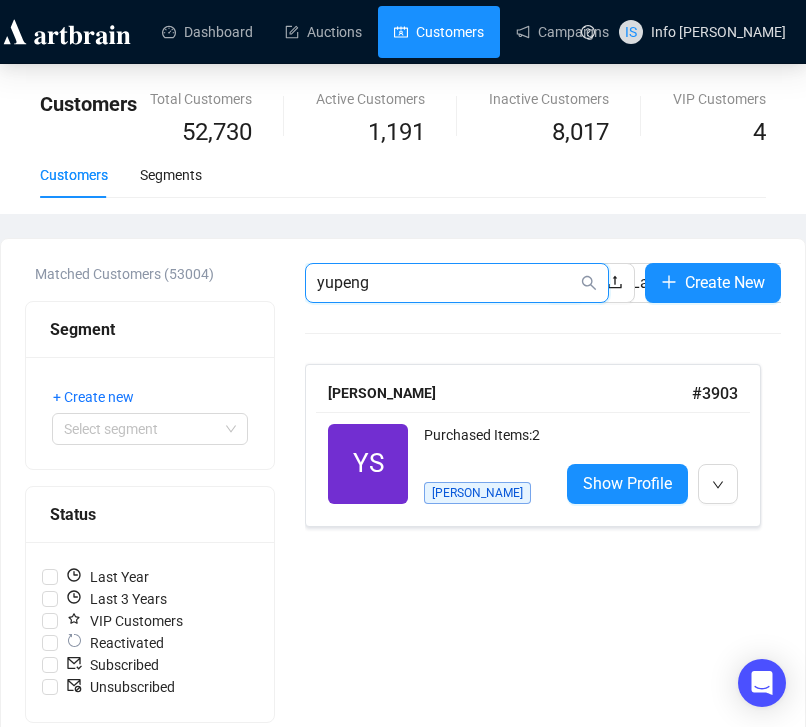 drag, startPoint x: 397, startPoint y: 282, endPoint x: 277, endPoint y: 283, distance: 120.004166 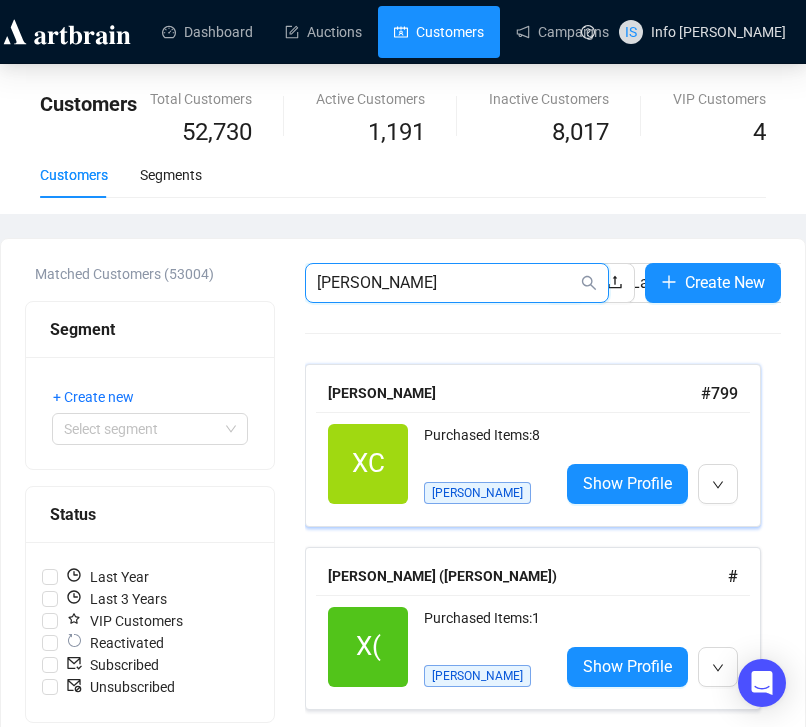 type on "[PERSON_NAME]" 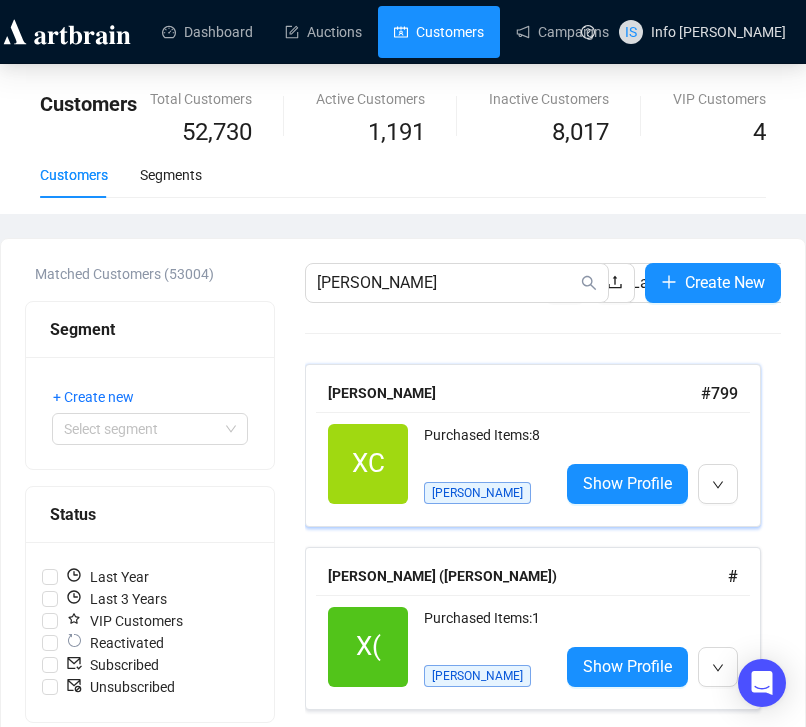 click on "[PERSON_NAME] # 799" at bounding box center [533, 393] 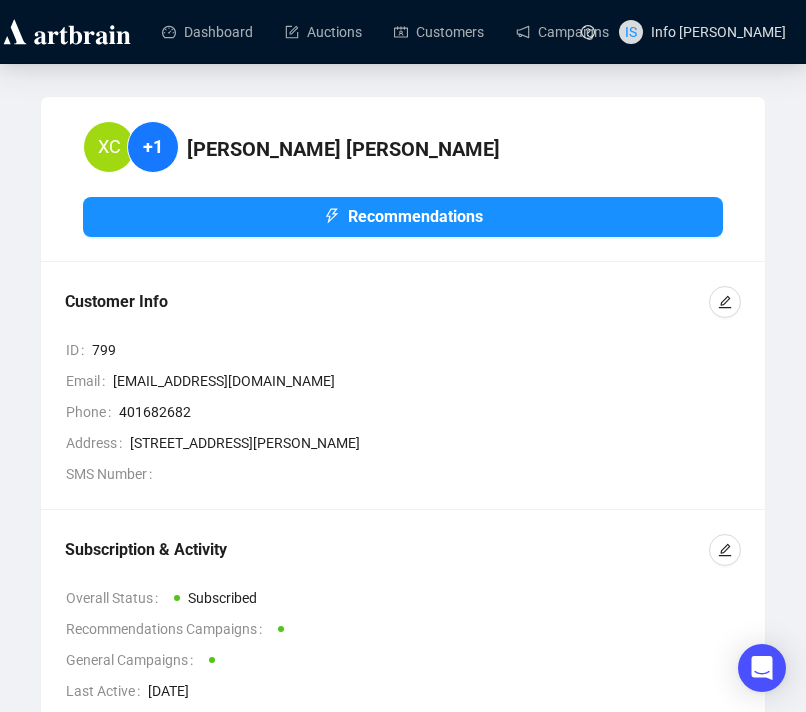 click on "[EMAIL_ADDRESS][DOMAIN_NAME]" at bounding box center [427, 381] 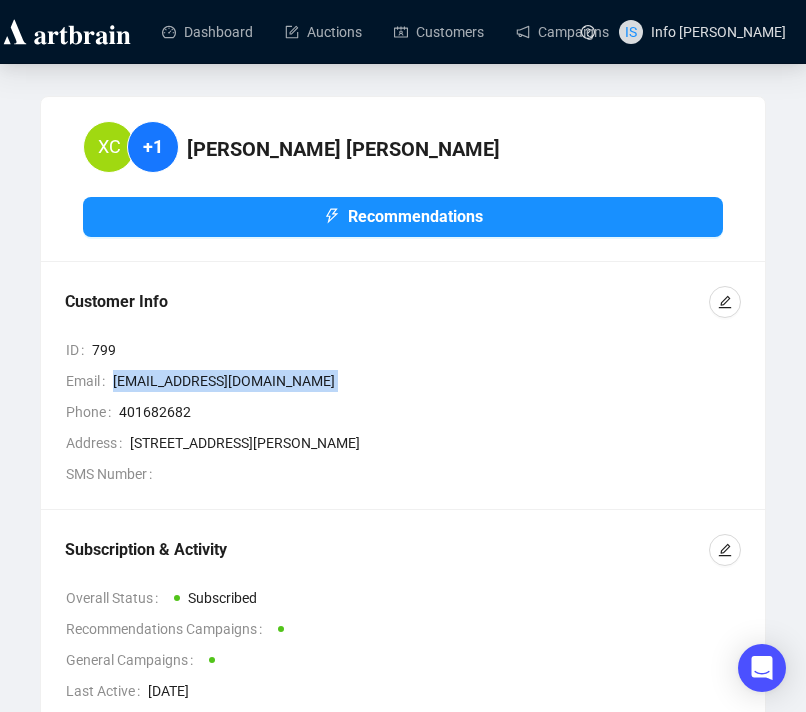 click on "[EMAIL_ADDRESS][DOMAIN_NAME]" at bounding box center [427, 381] 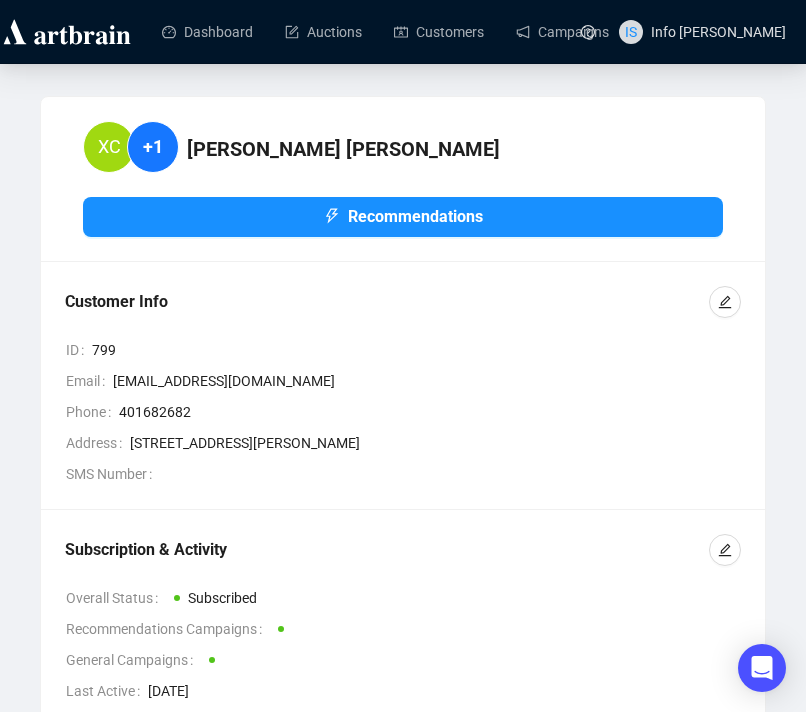 click on "Customer Info ID 799 Email [EMAIL_ADDRESS][DOMAIN_NAME] Phone 401682682 Address [STREET_ADDRESS][PERSON_NAME] SMS Number" at bounding box center [403, 385] 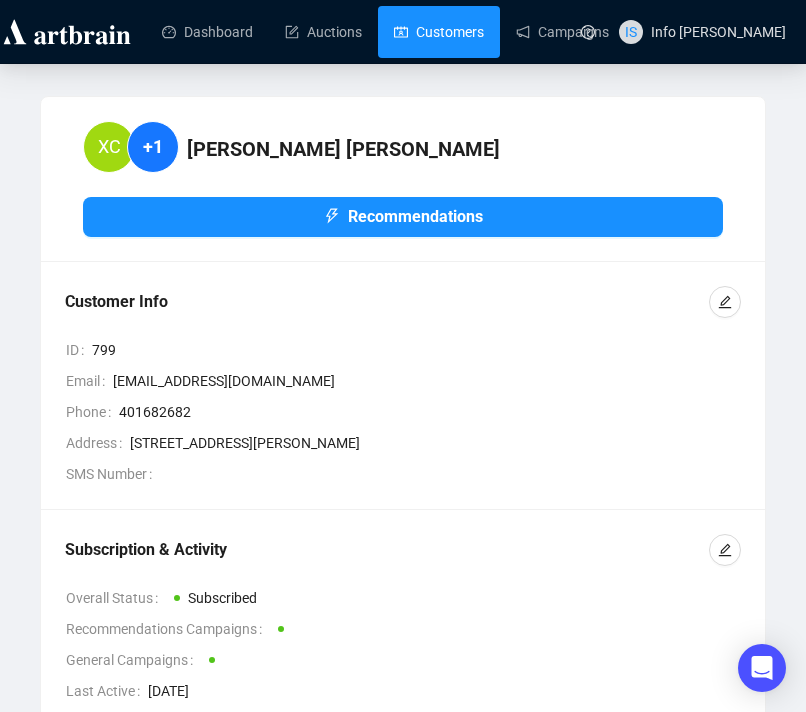 click on "Customers" at bounding box center [439, 32] 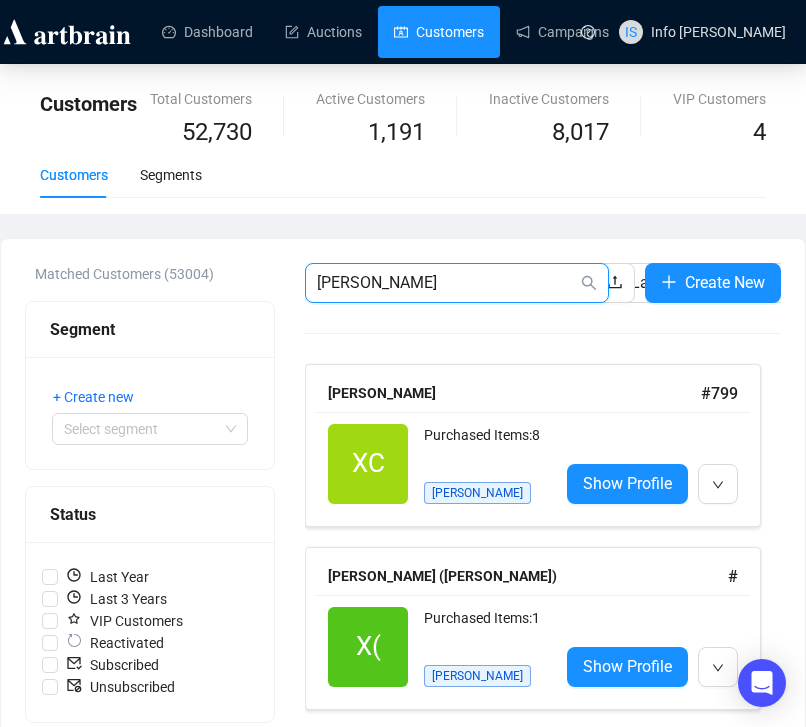 drag, startPoint x: 403, startPoint y: 282, endPoint x: 237, endPoint y: 277, distance: 166.07529 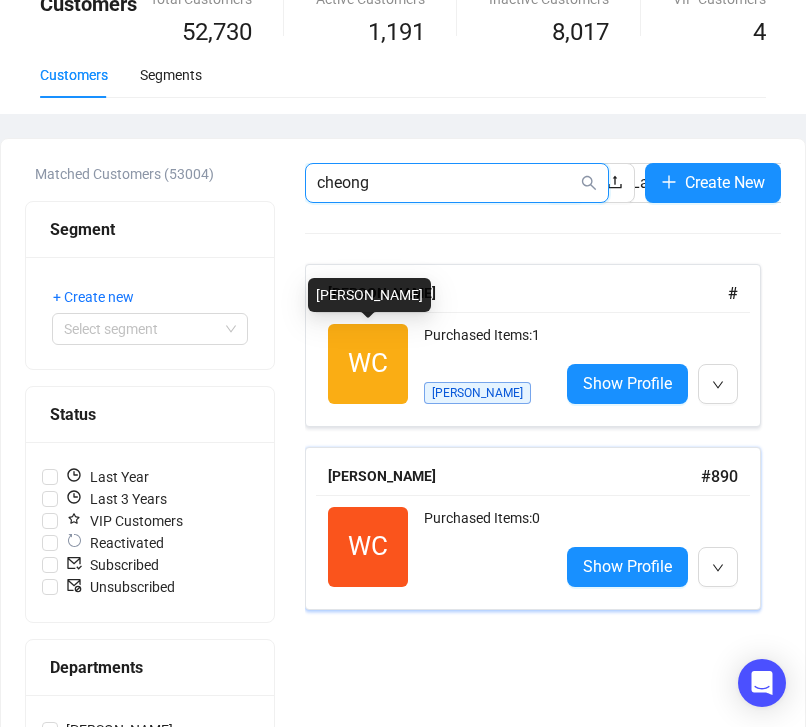 scroll, scrollTop: 200, scrollLeft: 0, axis: vertical 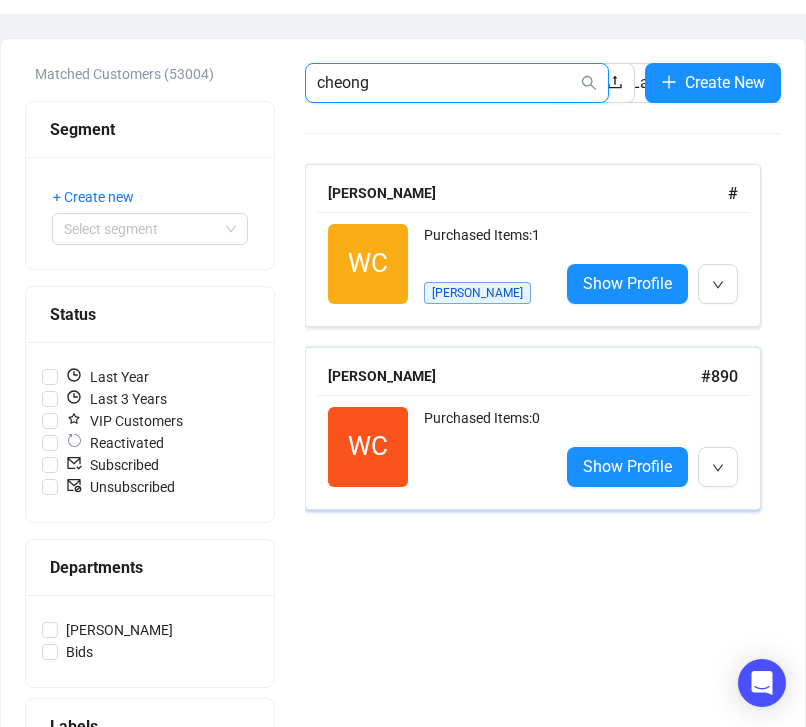 type on "cheong" 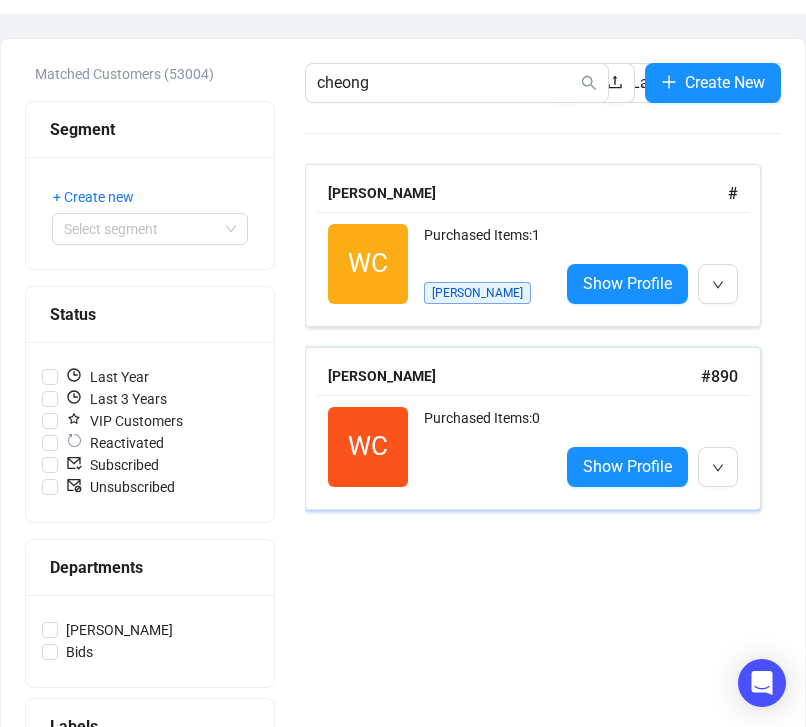 click on "[PERSON_NAME]" at bounding box center (514, 376) 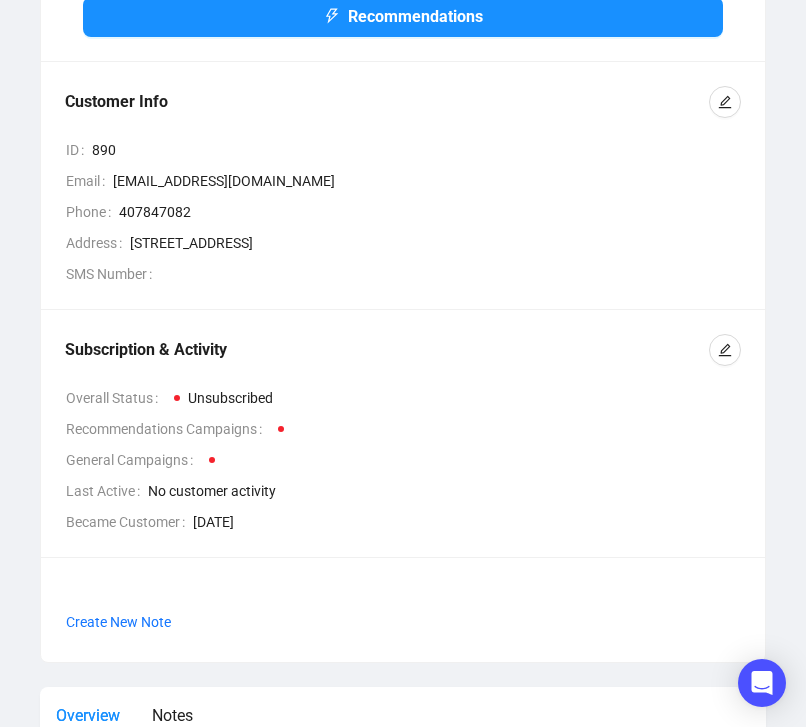 click on "[EMAIL_ADDRESS][DOMAIN_NAME]" at bounding box center [427, 181] 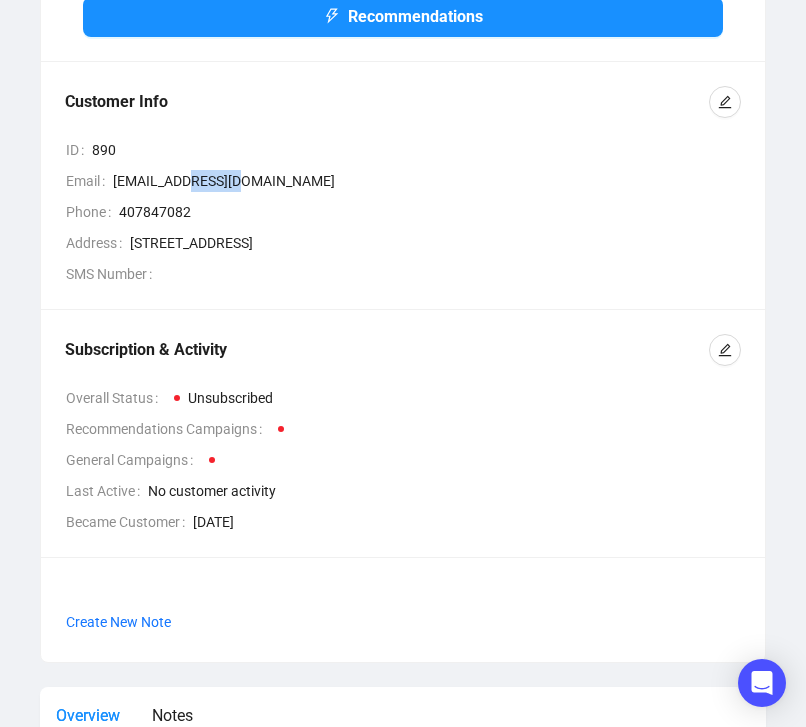 click on "[EMAIL_ADDRESS][DOMAIN_NAME]" at bounding box center [427, 181] 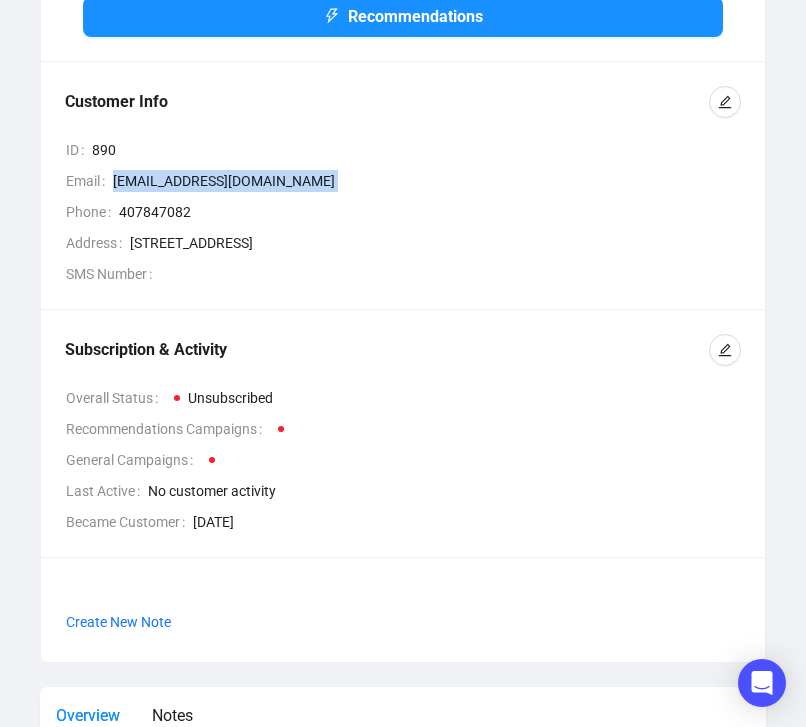 copy on "[EMAIL_ADDRESS][DOMAIN_NAME]" 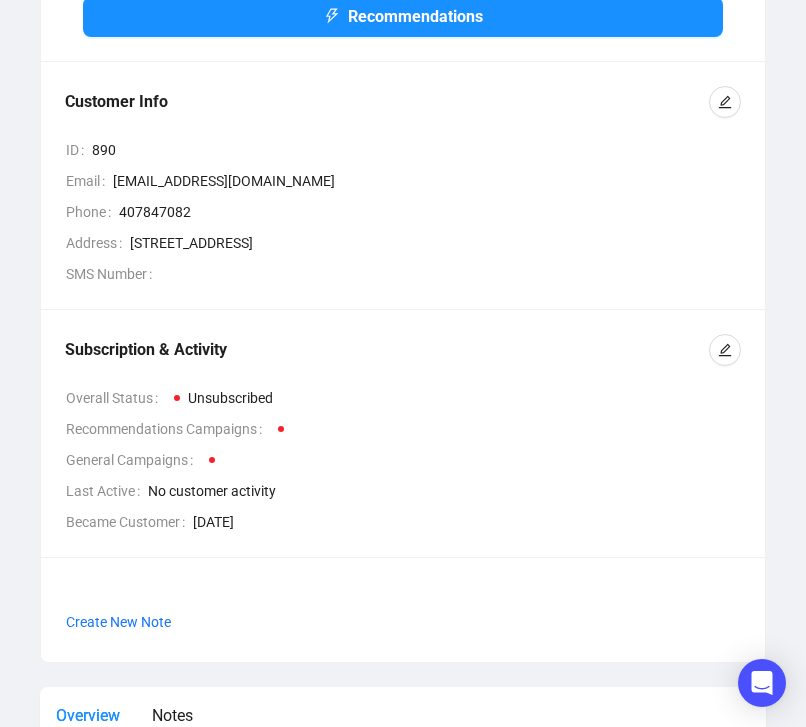 click on "[EMAIL_ADDRESS][DOMAIN_NAME]" at bounding box center [427, 181] 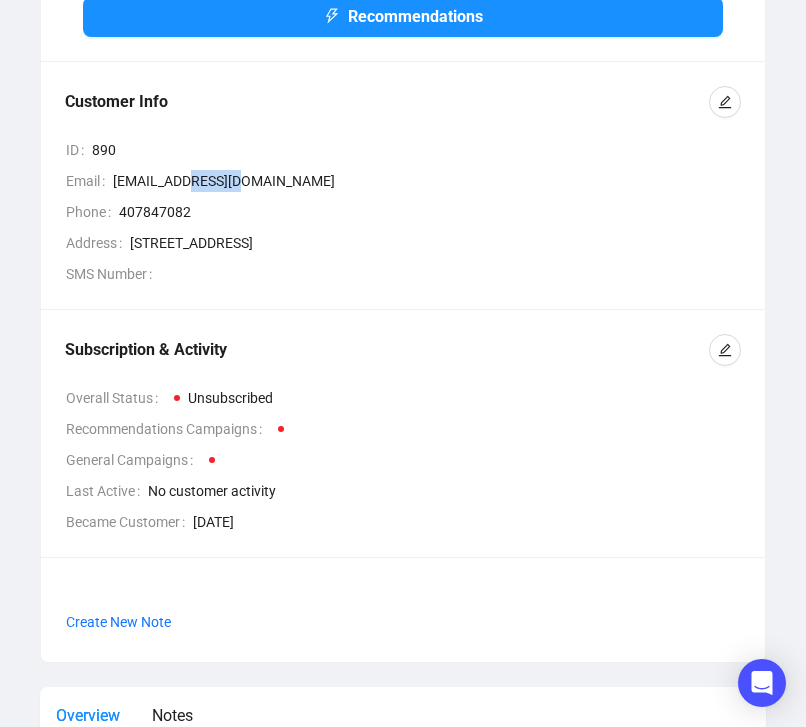 click on "[EMAIL_ADDRESS][DOMAIN_NAME]" at bounding box center [427, 181] 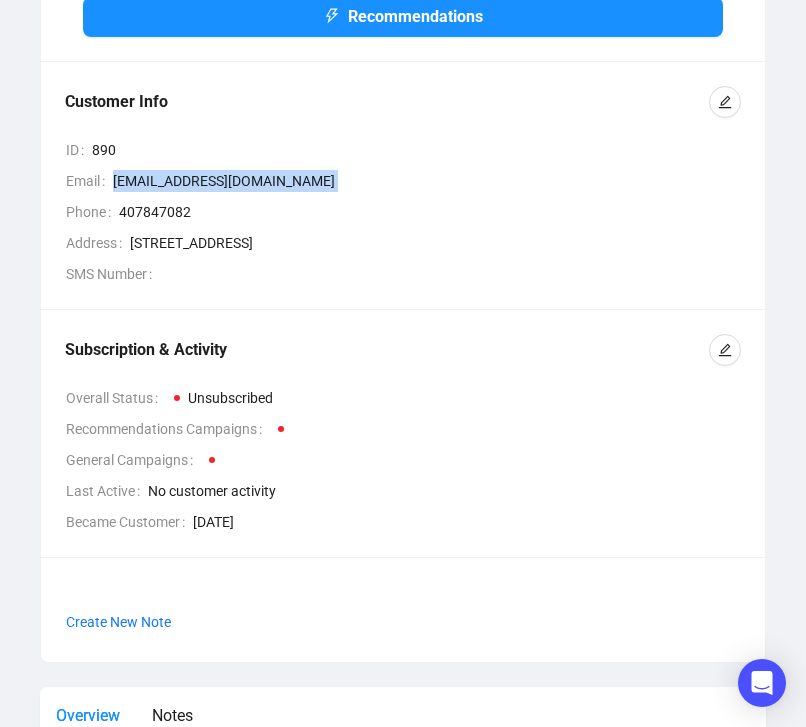 copy on "[EMAIL_ADDRESS][DOMAIN_NAME]" 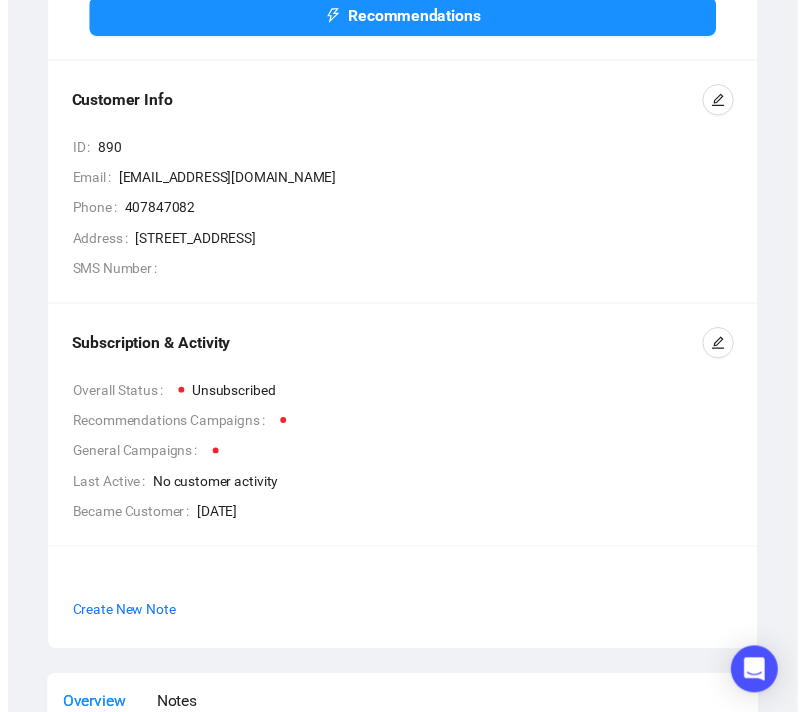 scroll, scrollTop: 0, scrollLeft: 0, axis: both 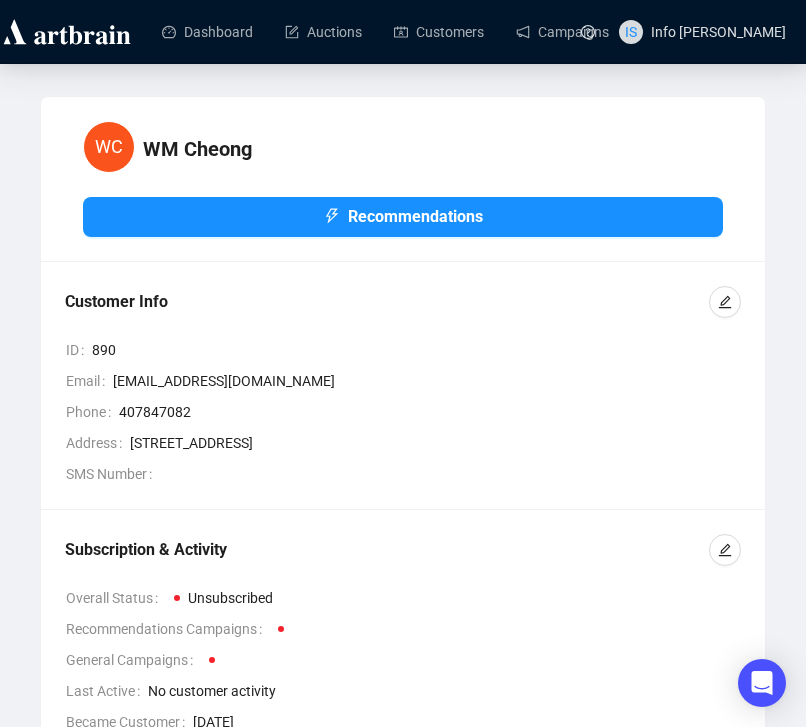 drag, startPoint x: 390, startPoint y: 127, endPoint x: 485, endPoint y: 119, distance: 95.33625 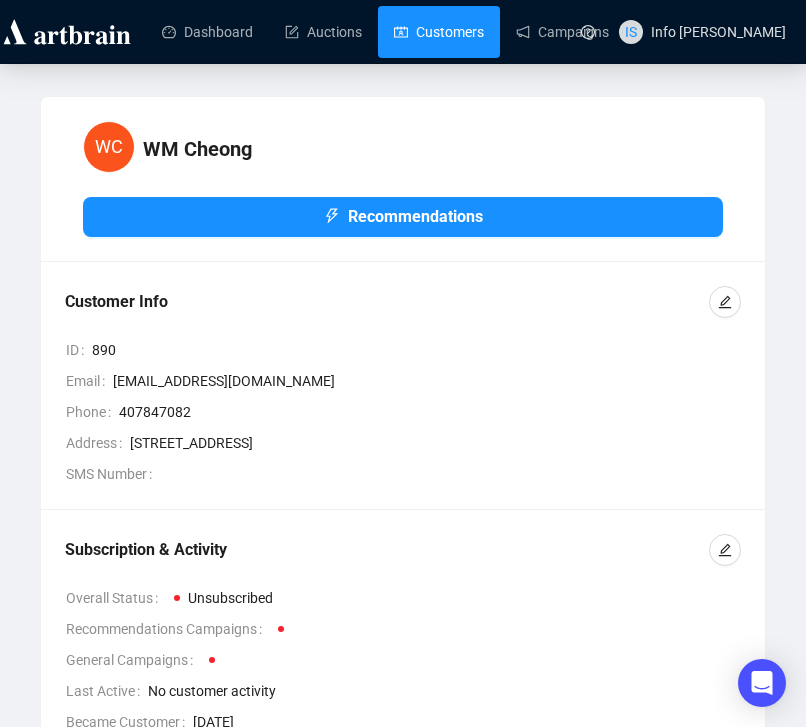 click on "Customers" at bounding box center (439, 32) 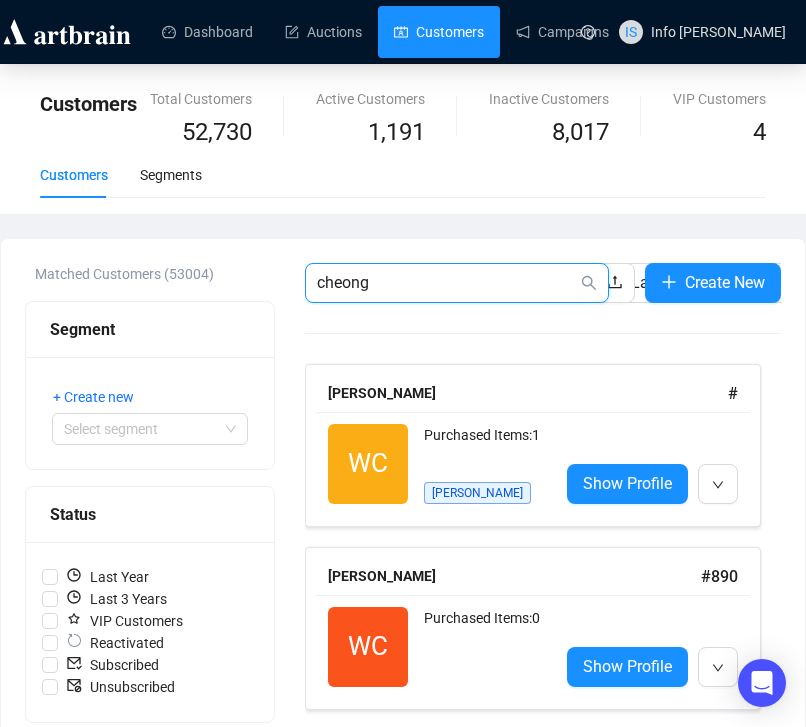 drag, startPoint x: 395, startPoint y: 270, endPoint x: 166, endPoint y: 273, distance: 229.01965 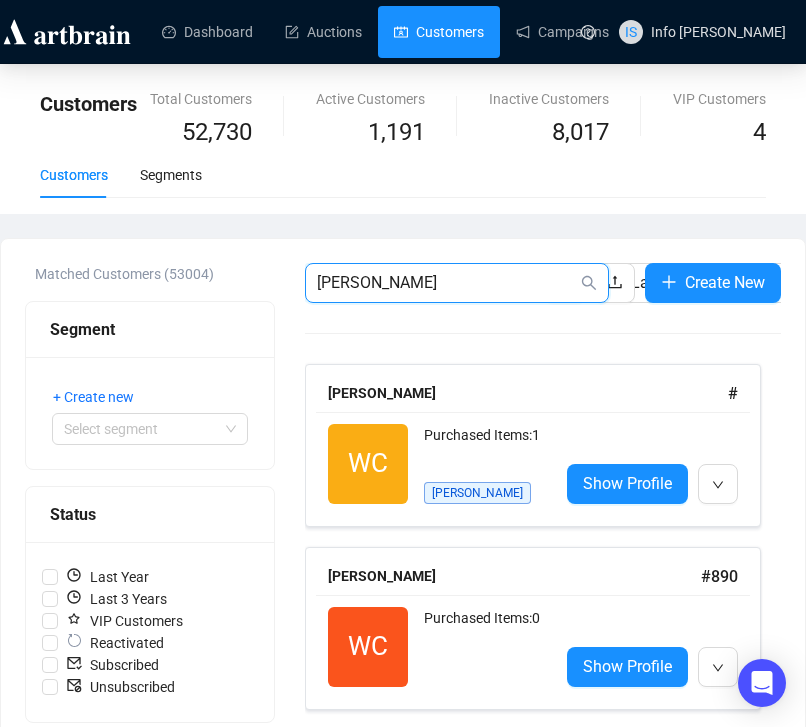 type on "[PERSON_NAME]" 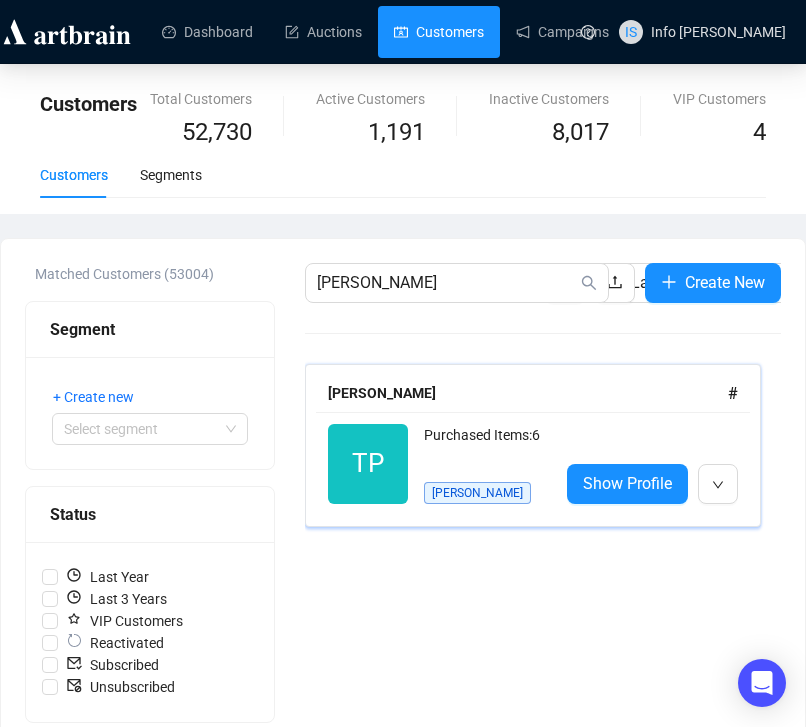 click on "TP Reactivated Purchased Items:  6 [PERSON_NAME] Show Profile" at bounding box center (533, 464) 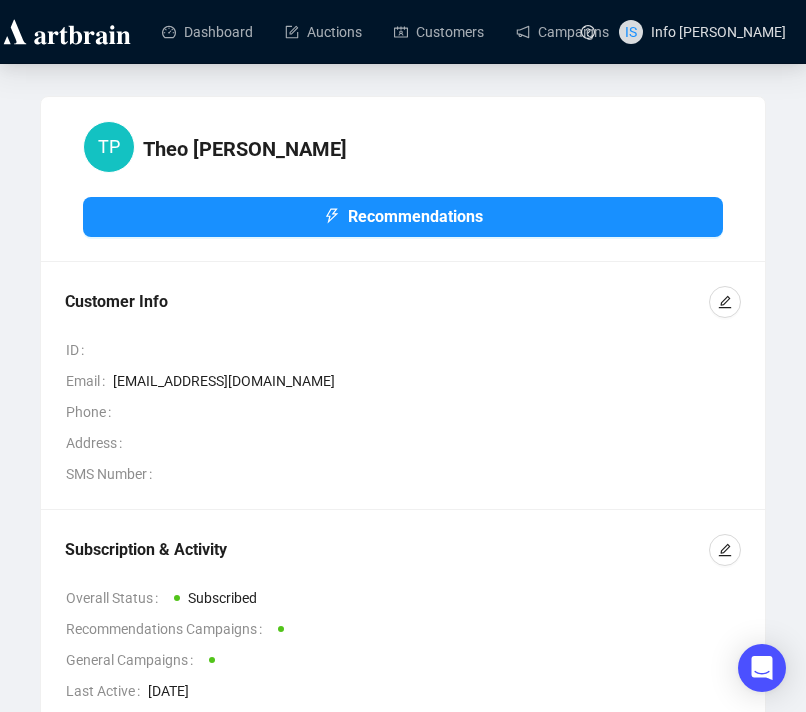 click on "[EMAIL_ADDRESS][DOMAIN_NAME]" at bounding box center [427, 381] 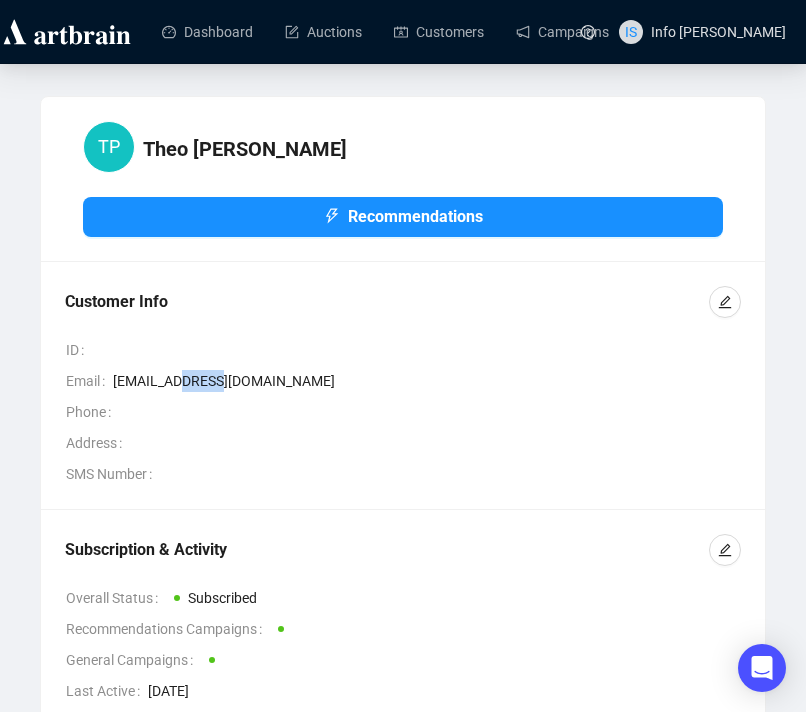 click on "[EMAIL_ADDRESS][DOMAIN_NAME]" at bounding box center [427, 381] 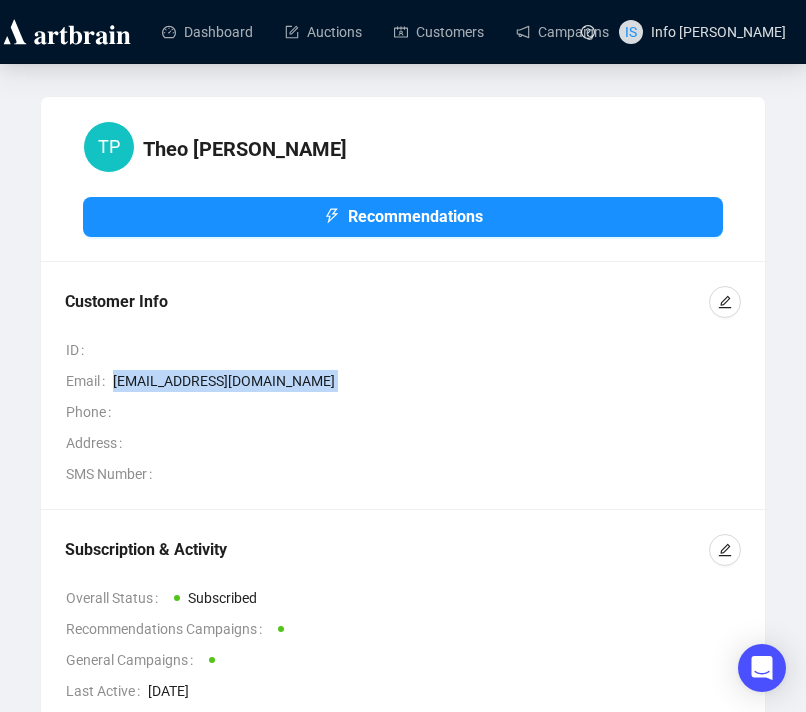 click on "[EMAIL_ADDRESS][DOMAIN_NAME]" at bounding box center (427, 381) 